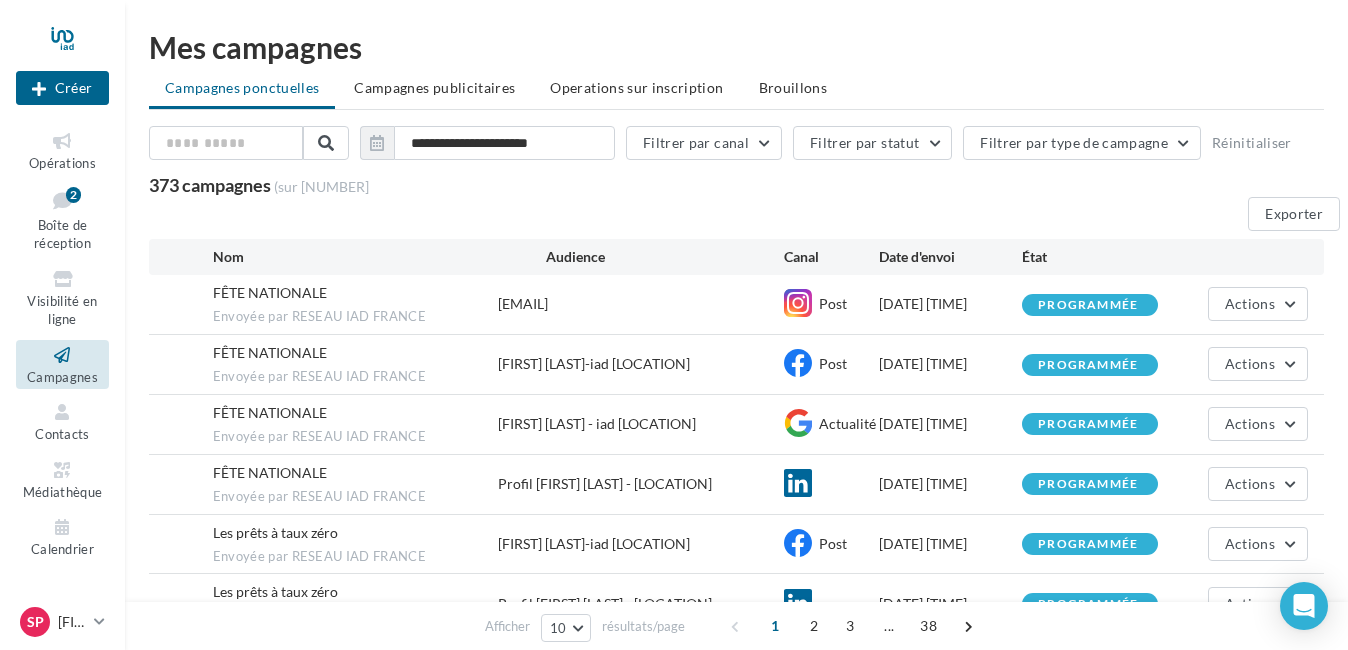 scroll, scrollTop: 0, scrollLeft: 0, axis: both 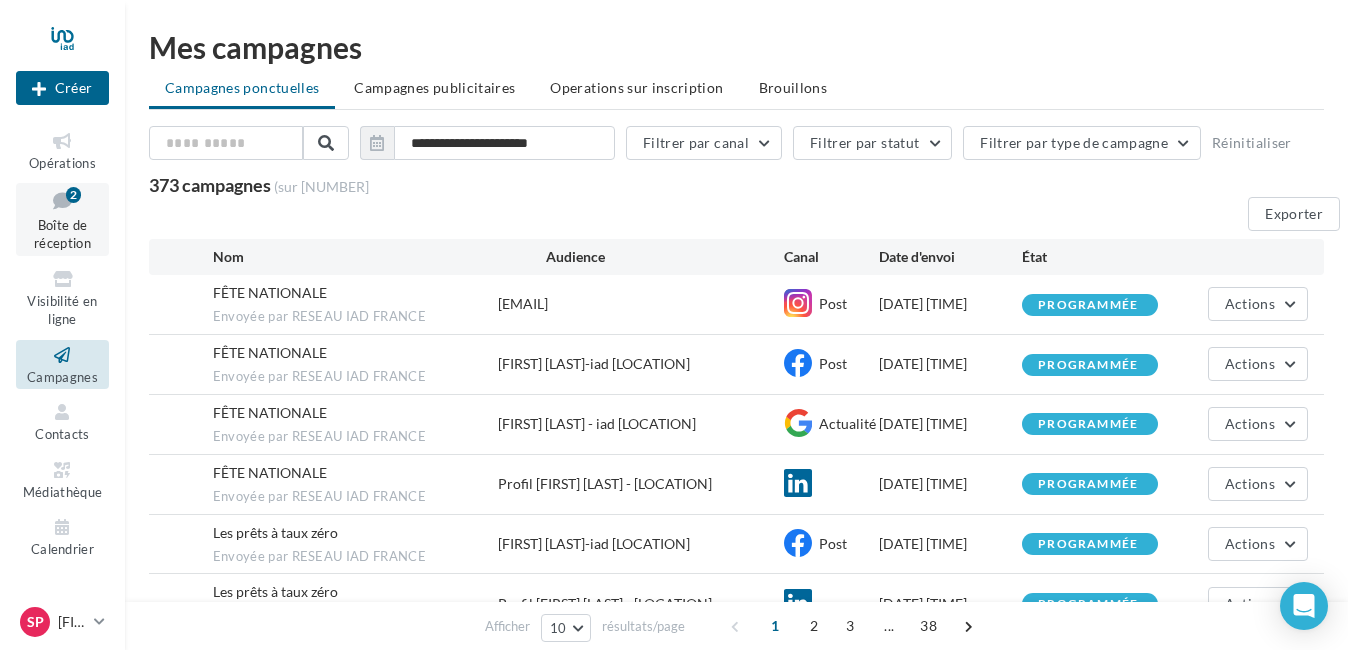 click at bounding box center (62, 200) 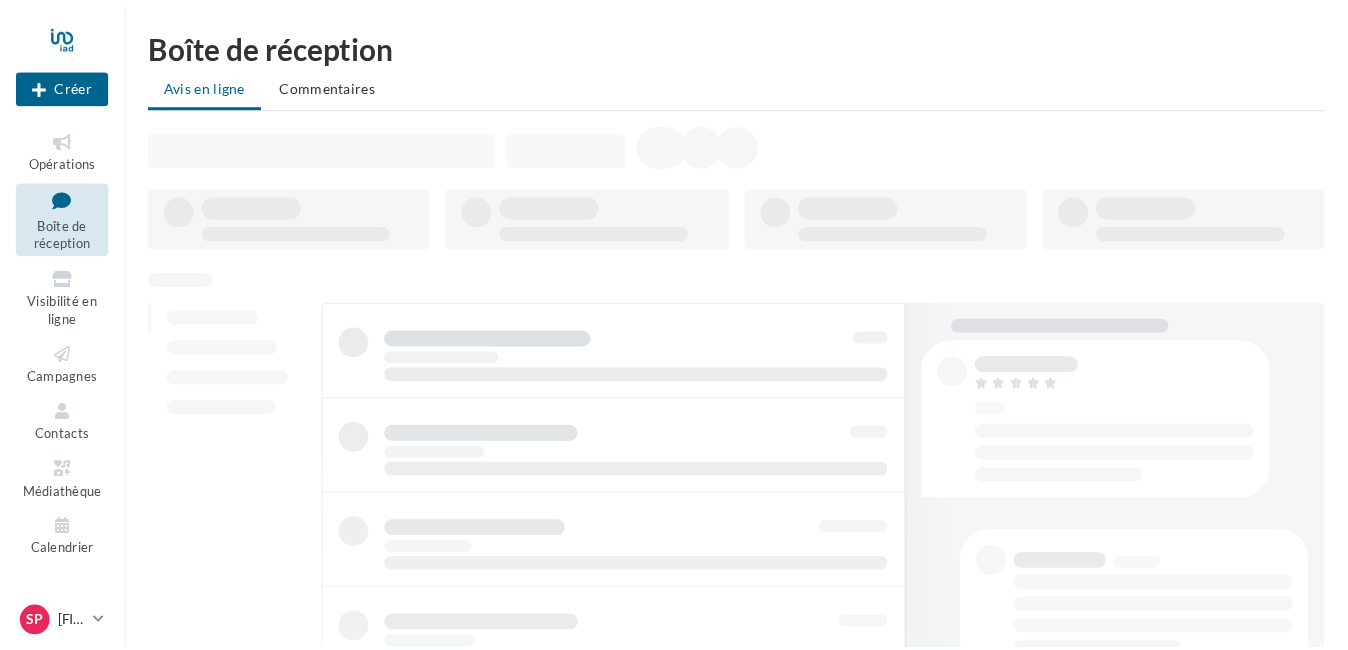 scroll, scrollTop: 0, scrollLeft: 0, axis: both 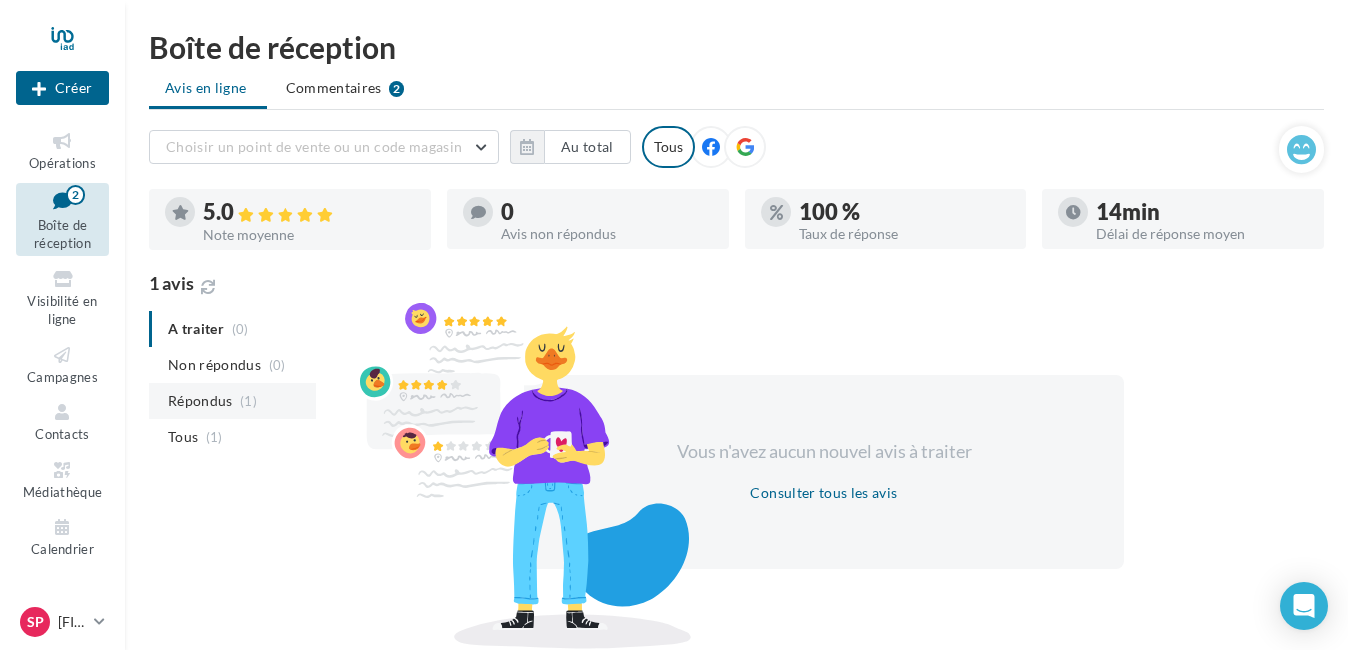 click on "(1)" at bounding box center [277, 365] 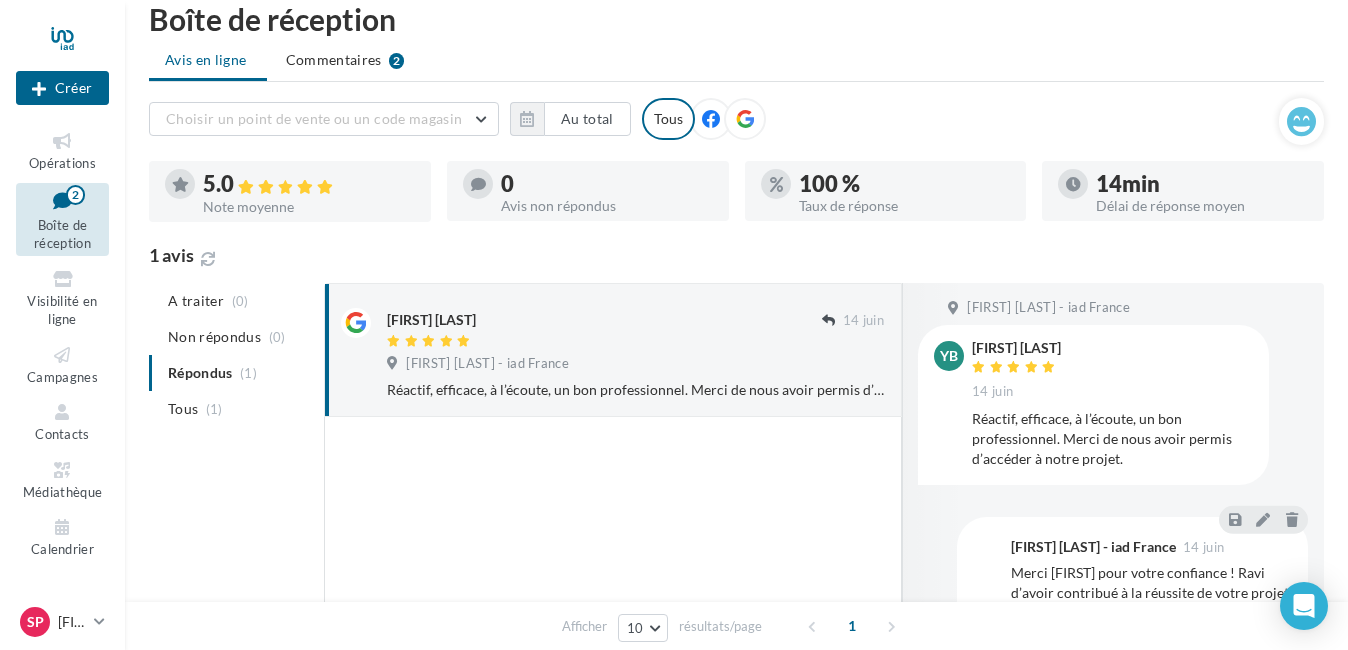 scroll, scrollTop: 0, scrollLeft: 0, axis: both 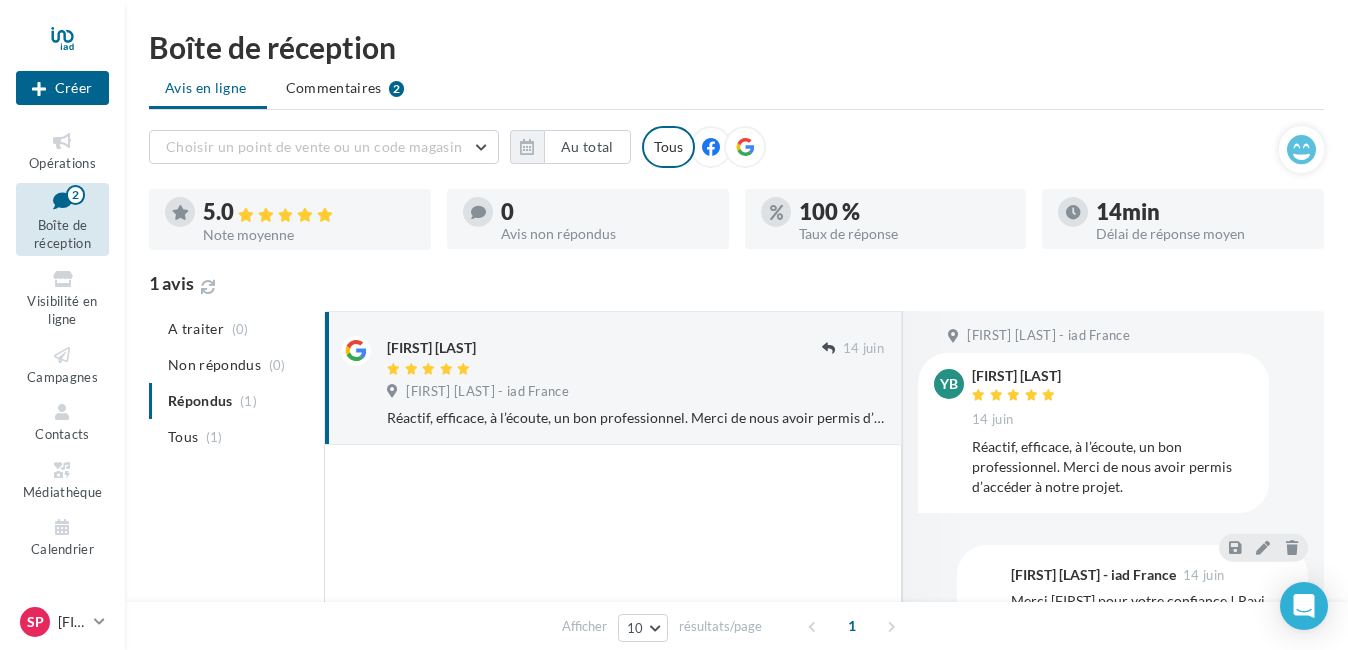 click on "Tous
(1)" at bounding box center [232, 437] 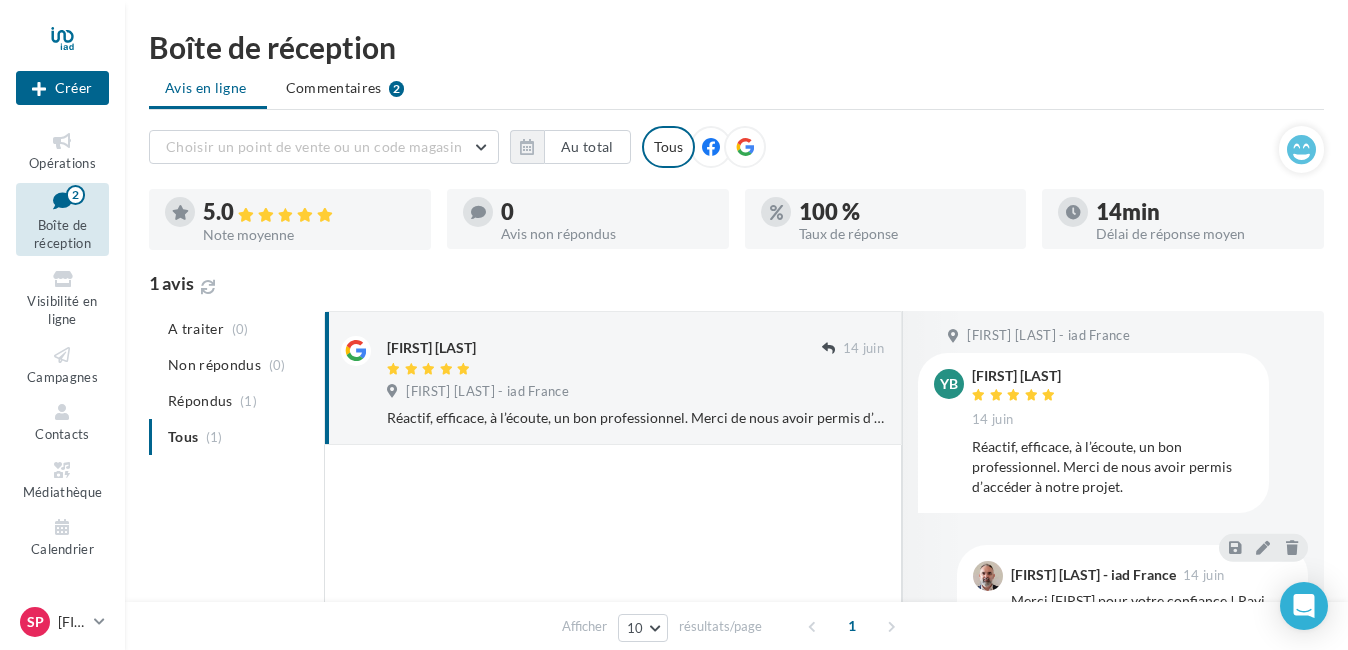 click at bounding box center [62, 200] 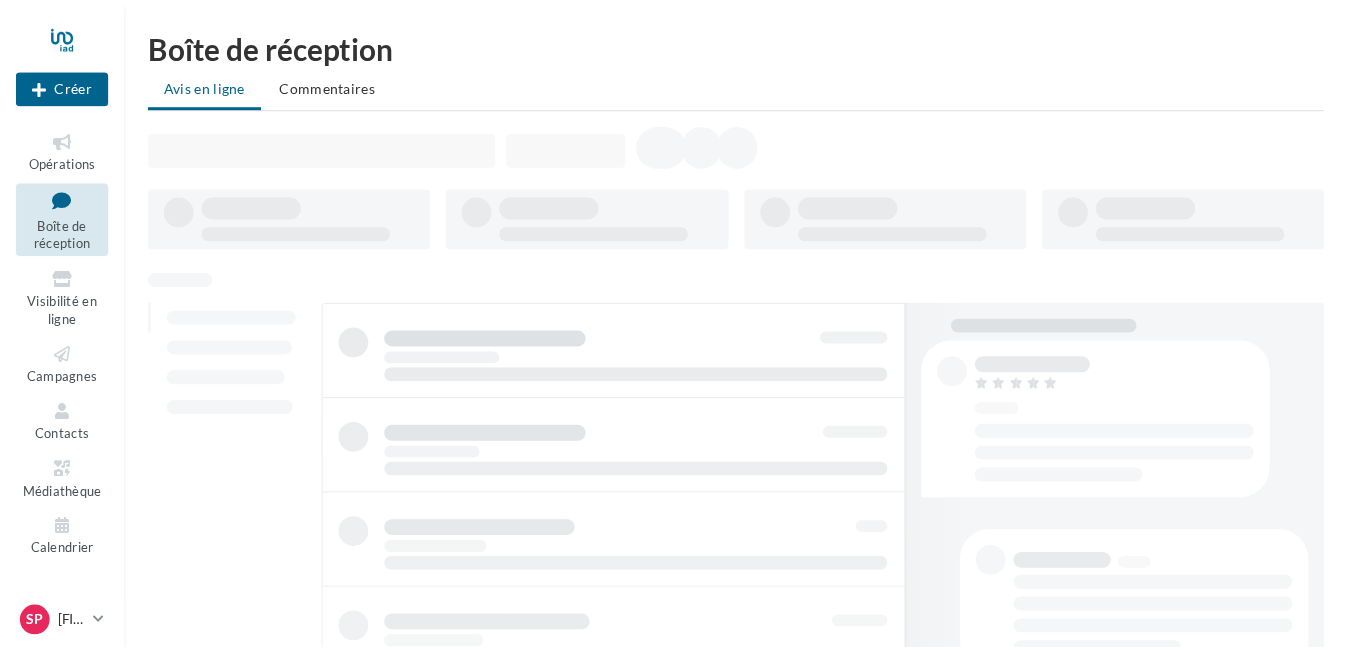 scroll, scrollTop: 0, scrollLeft: 0, axis: both 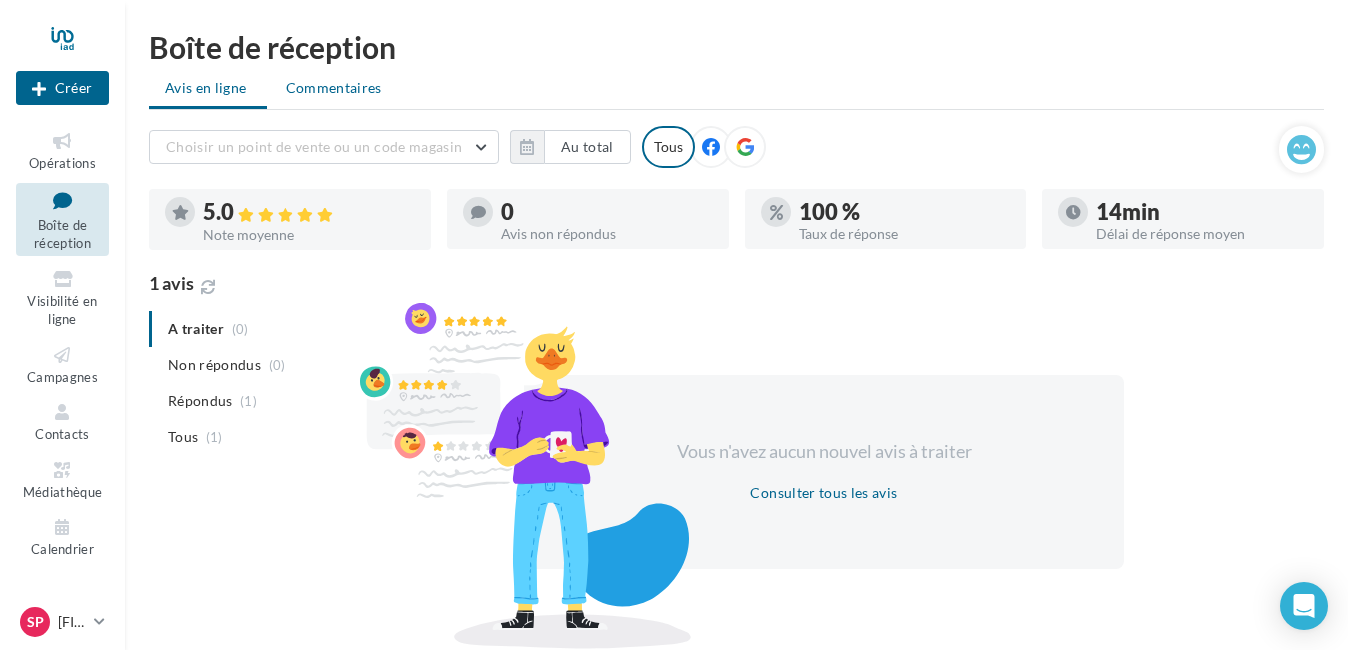 click on "Commentaires" at bounding box center [206, 88] 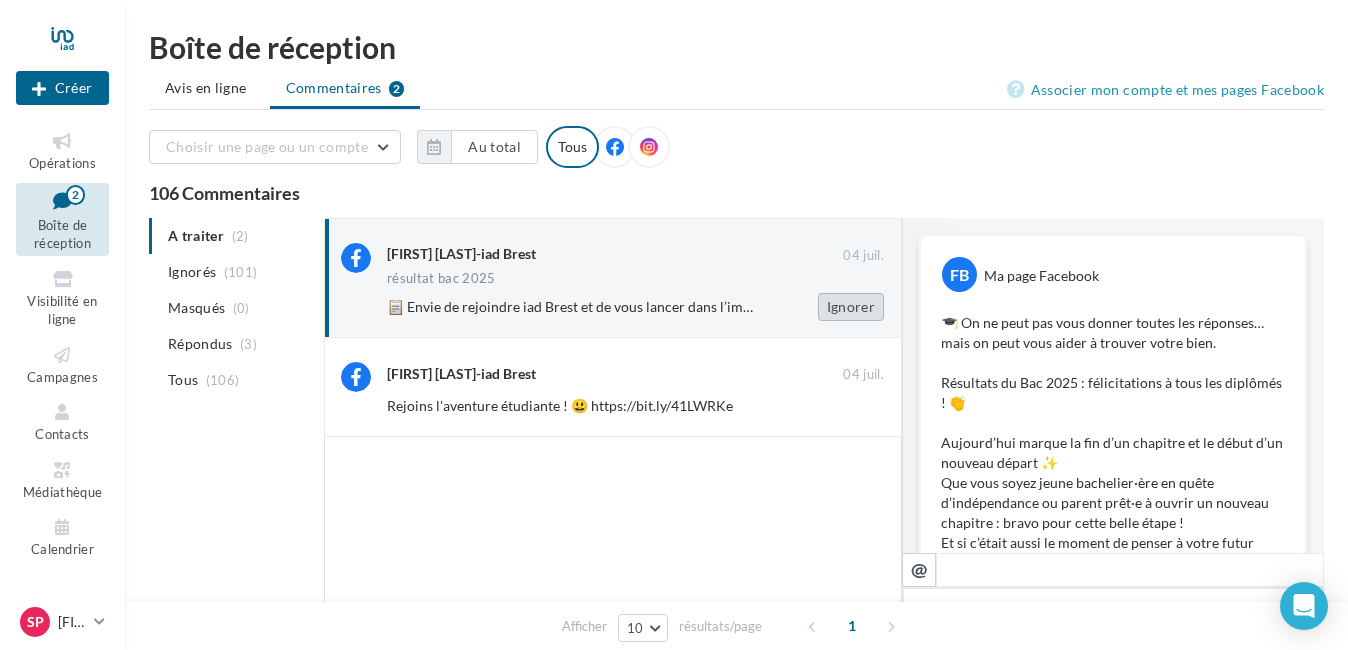 scroll, scrollTop: 842, scrollLeft: 0, axis: vertical 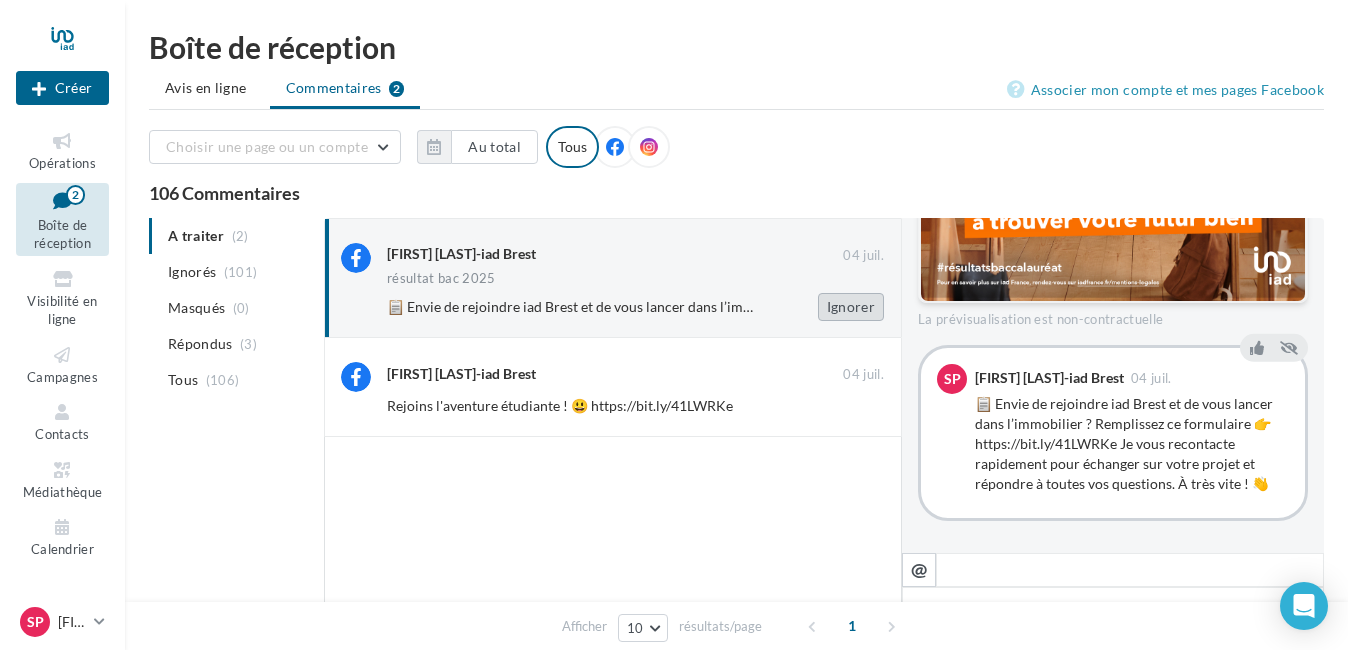 click on "Ignorer" at bounding box center (851, 307) 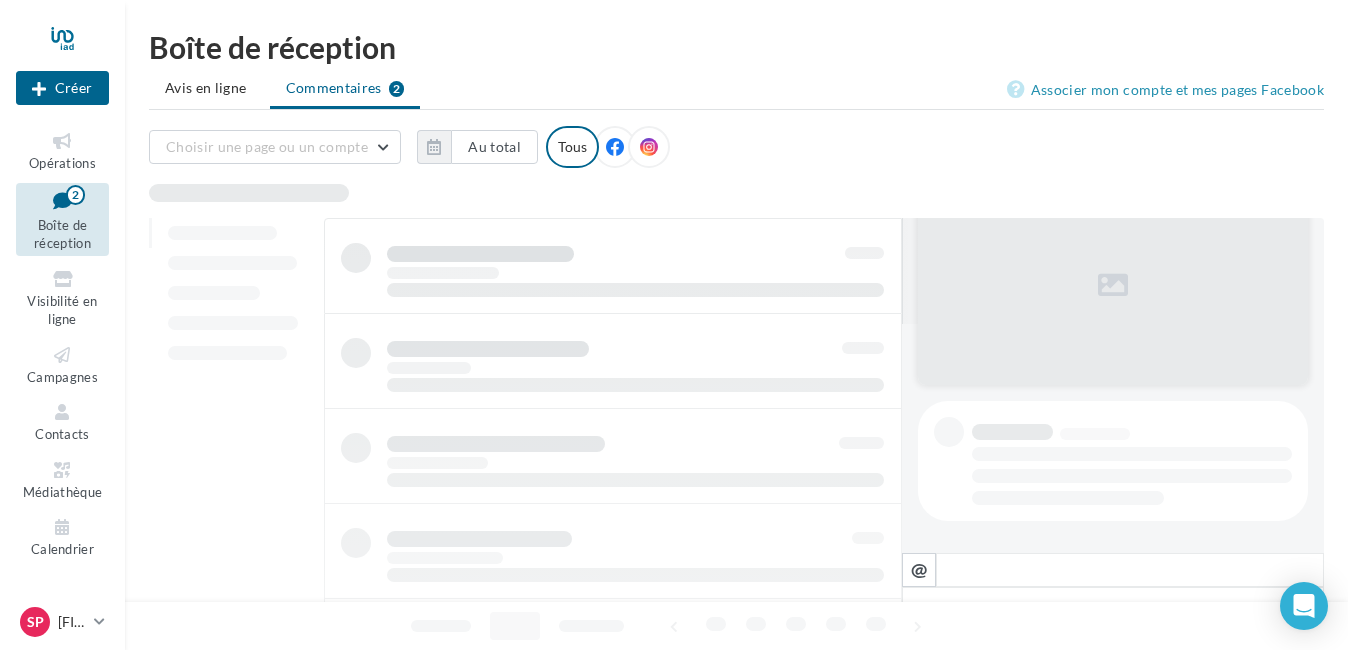 scroll, scrollTop: 229, scrollLeft: 0, axis: vertical 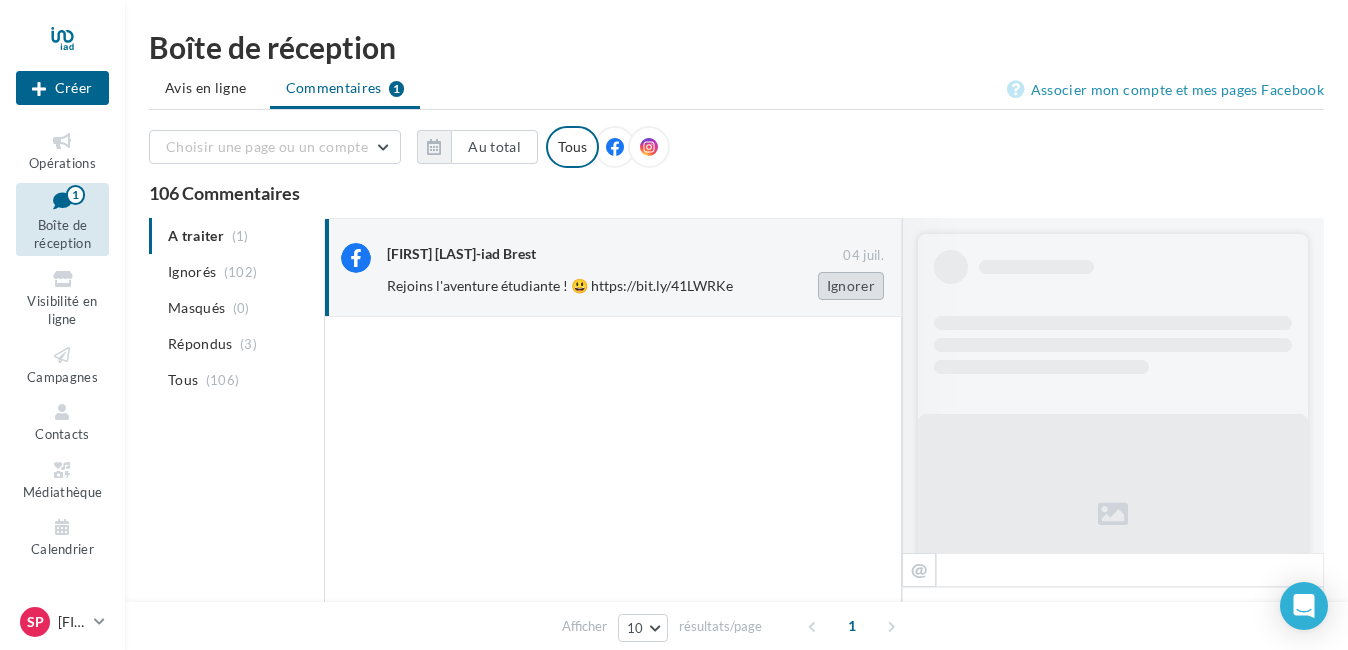 click on "Ignorer" at bounding box center [851, 286] 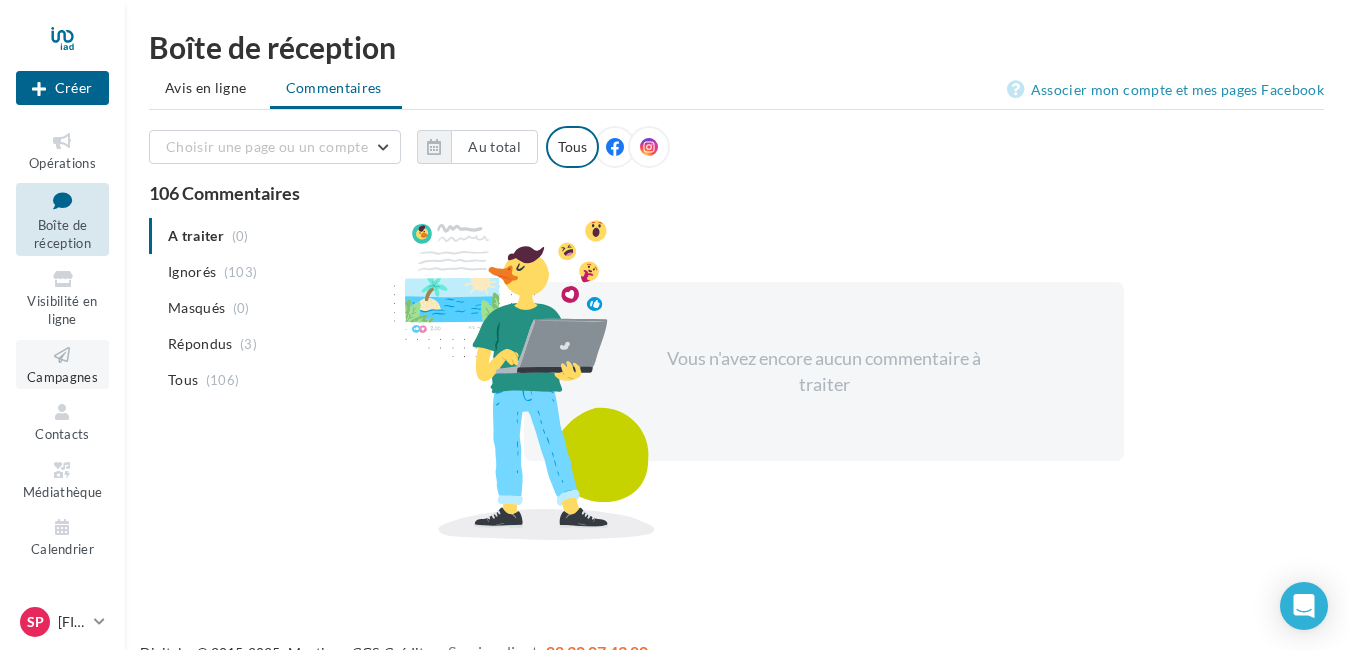 click at bounding box center (62, 355) 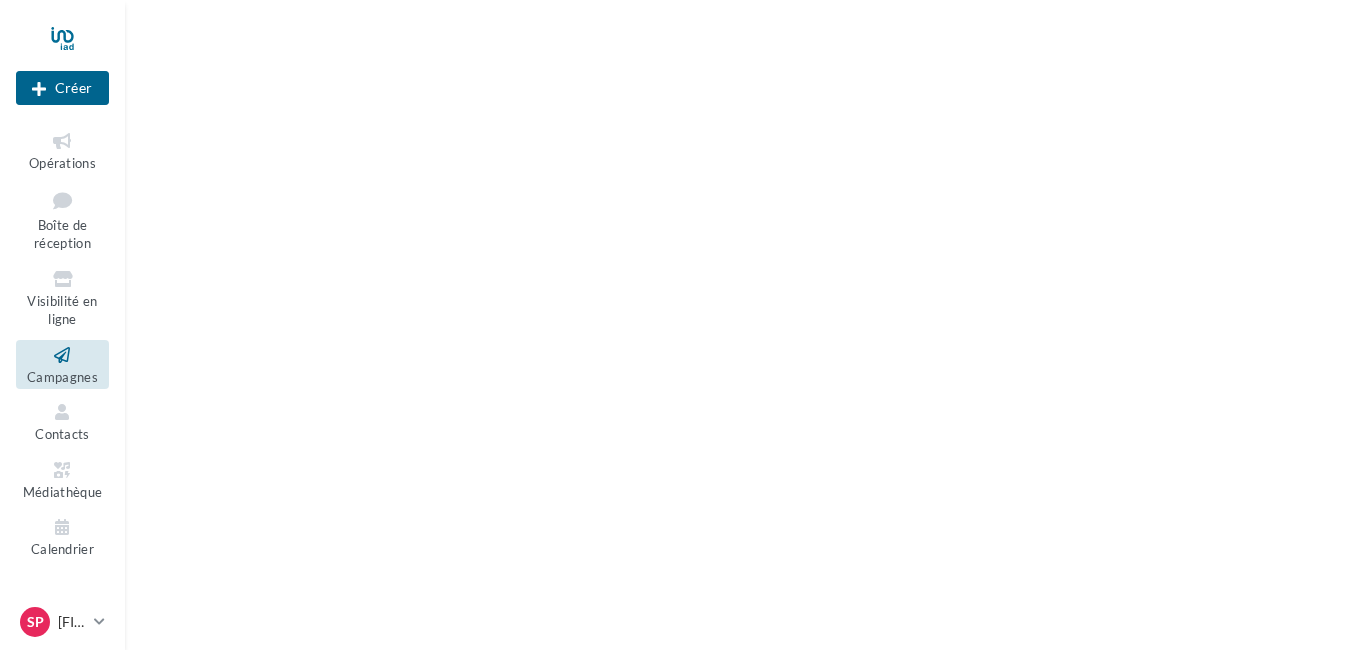 scroll, scrollTop: 0, scrollLeft: 0, axis: both 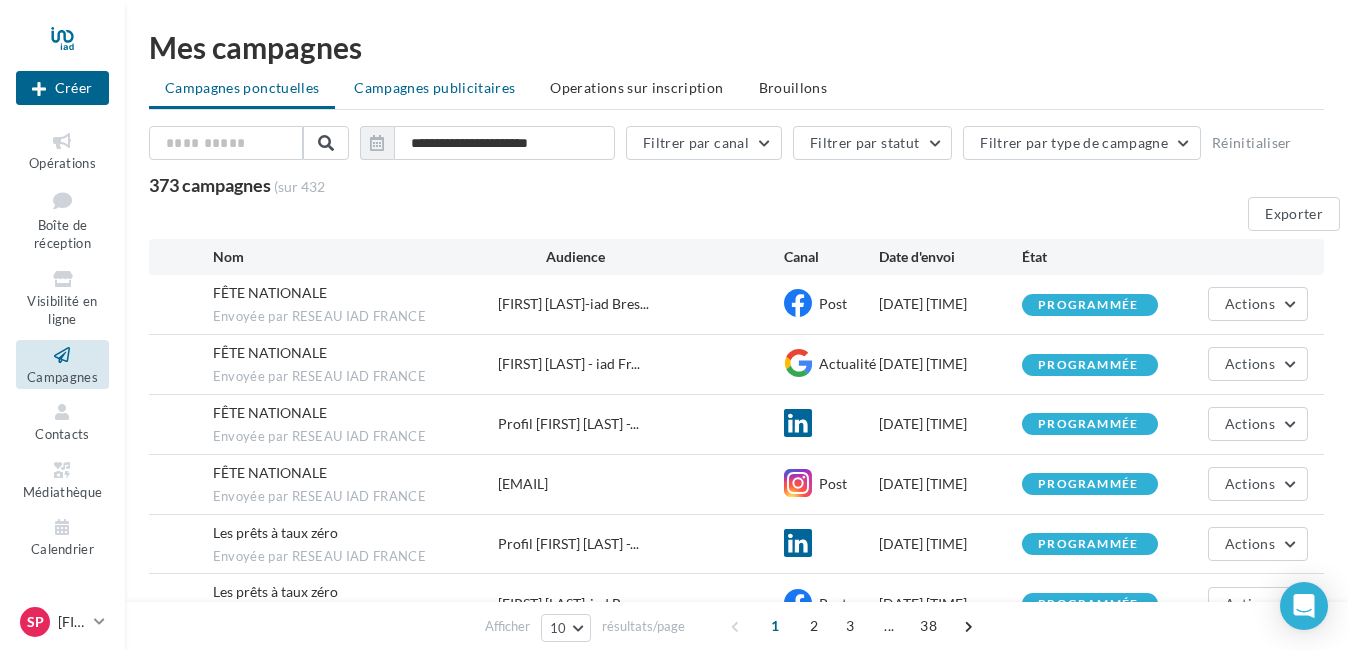 click on "Campagnes publicitaires" at bounding box center [434, 88] 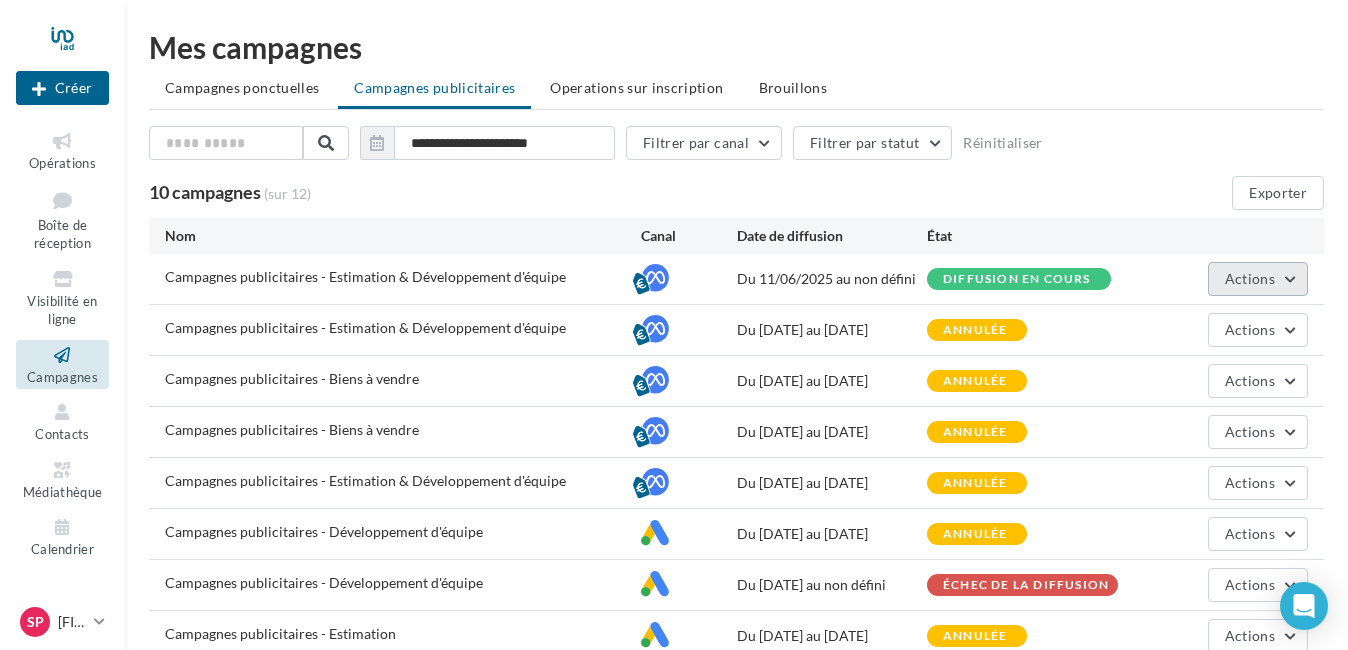 click on "Actions" at bounding box center (1250, 278) 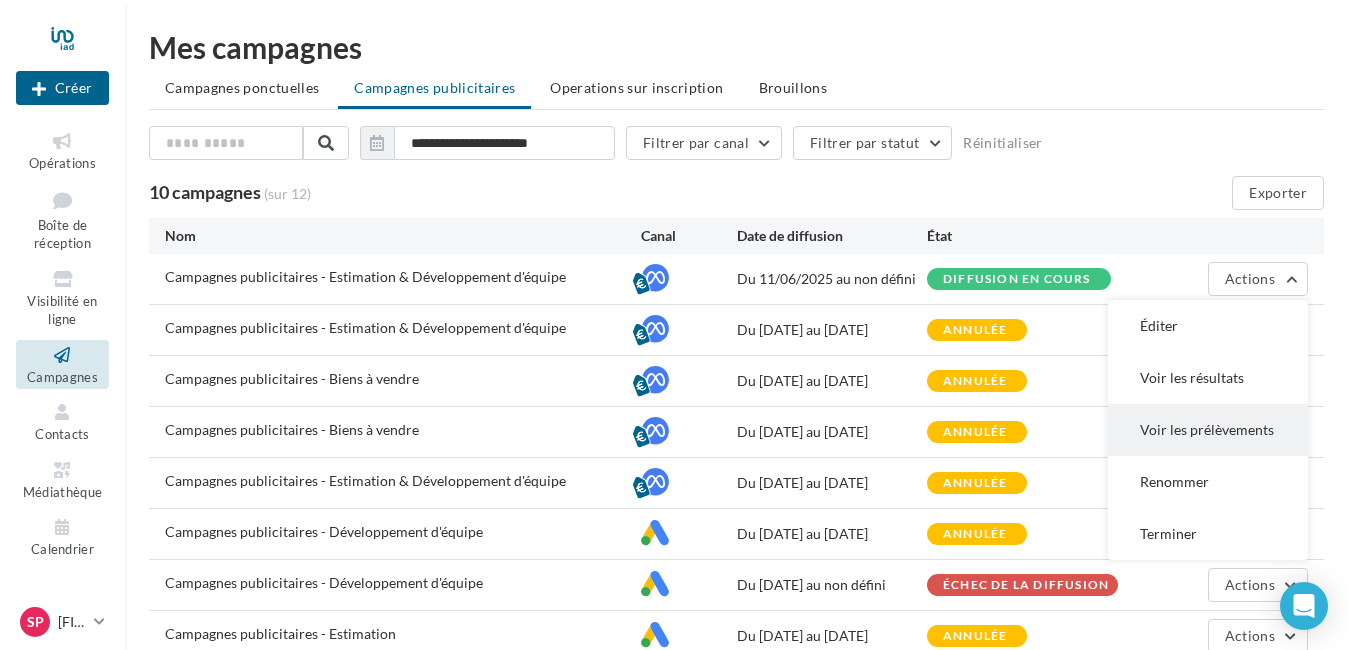 click on "Voir les prélèvements" at bounding box center (1208, 326) 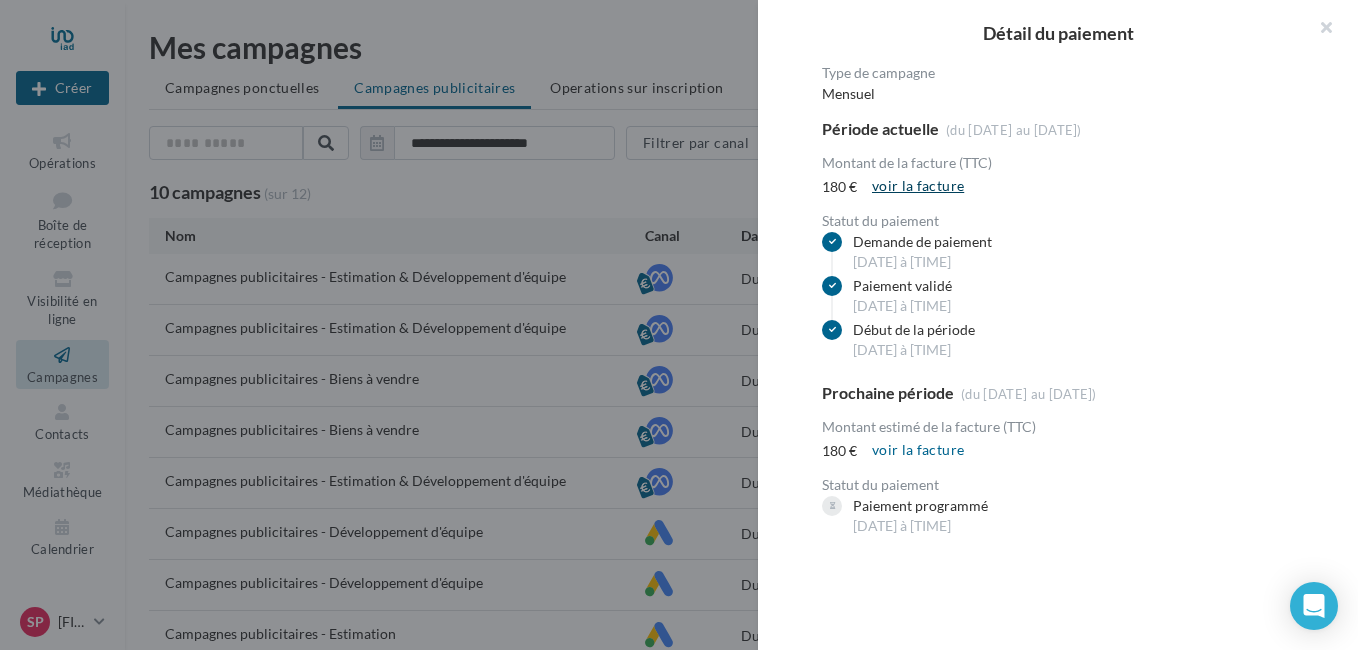 click on "voir la facture" at bounding box center [918, 186] 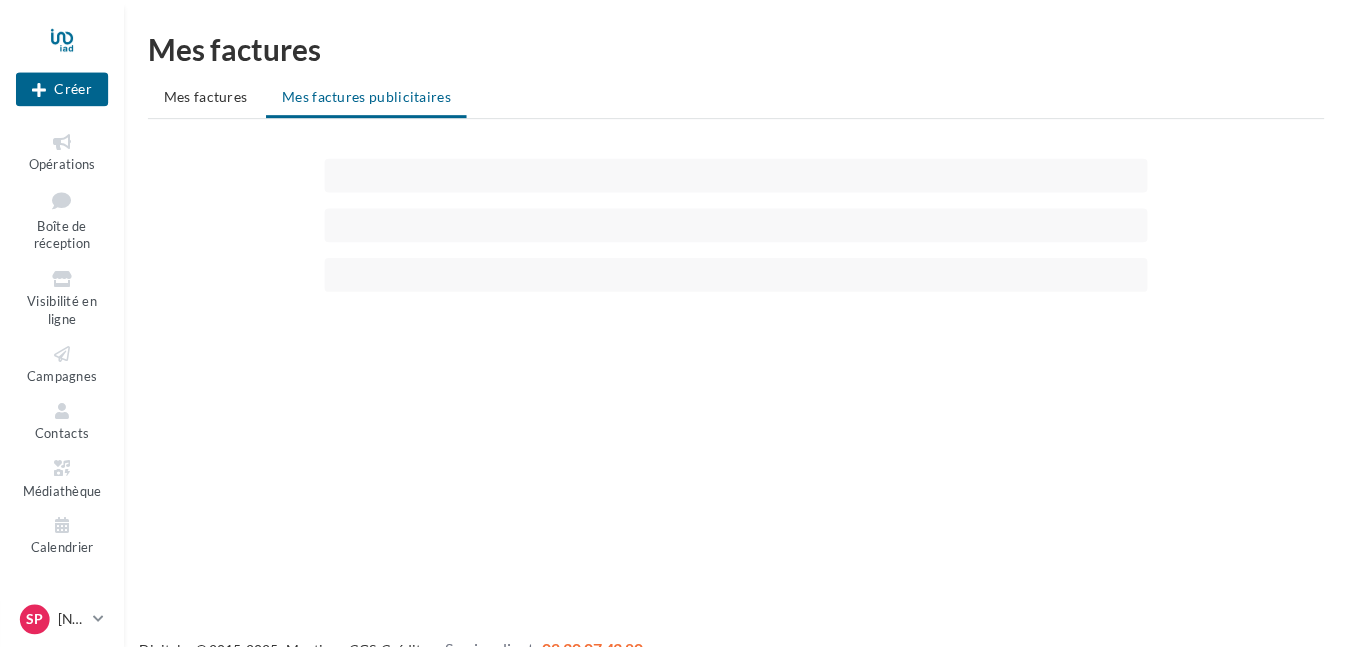 scroll, scrollTop: 0, scrollLeft: 0, axis: both 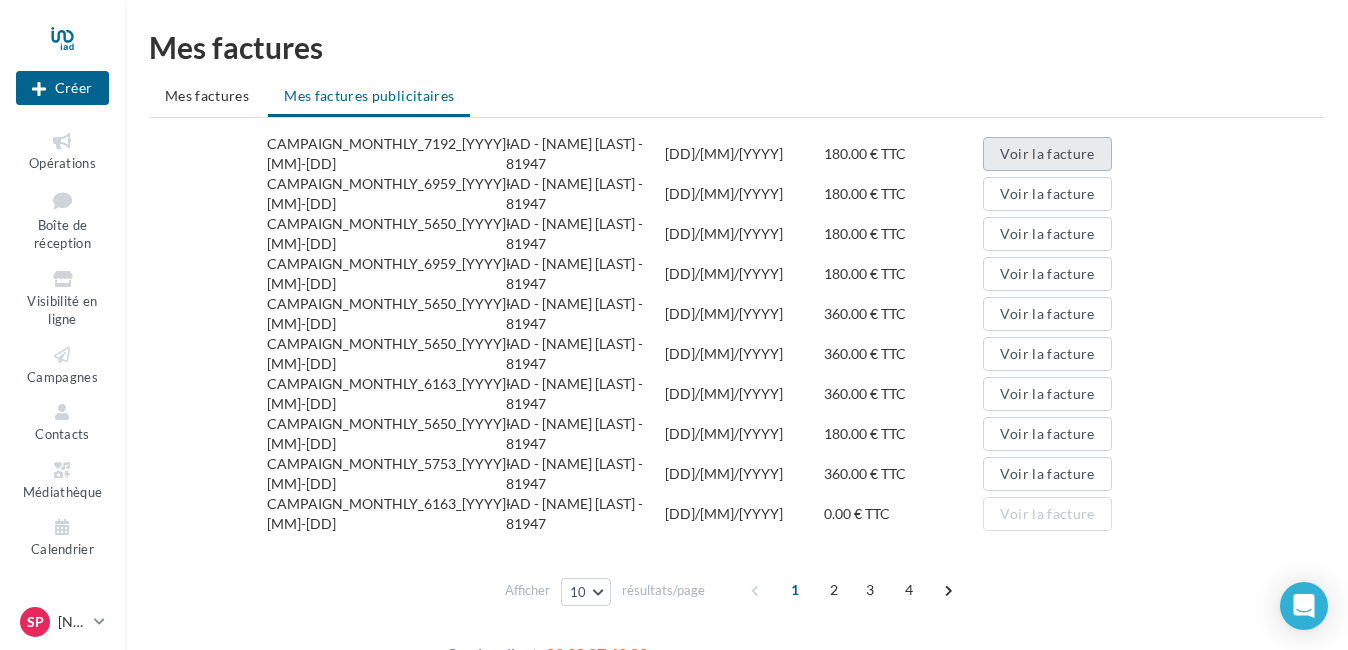 click on "Voir la facture" at bounding box center (1047, 154) 